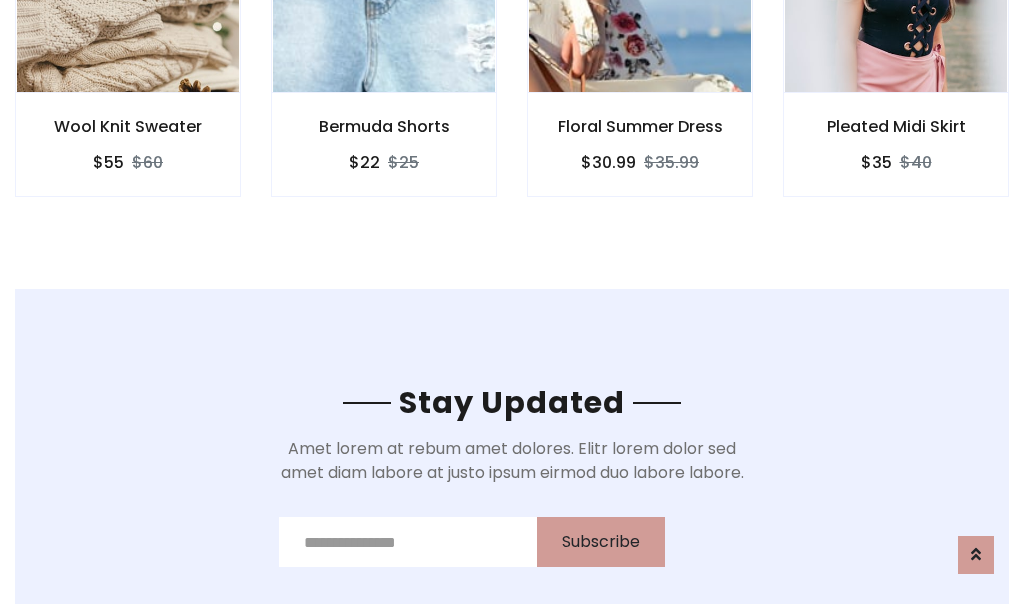 scroll, scrollTop: 3012, scrollLeft: 0, axis: vertical 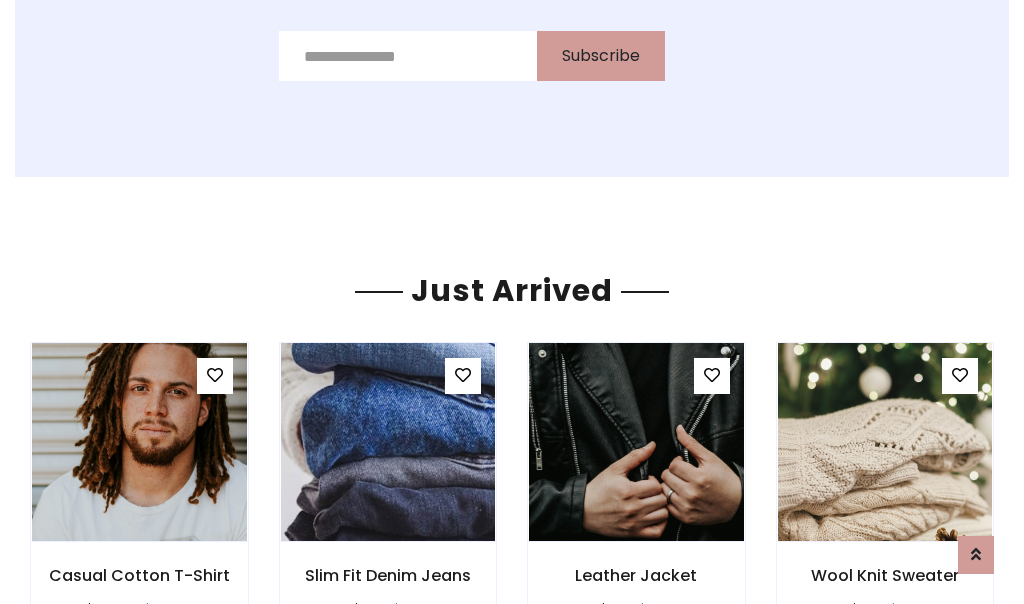 click on "Floral Summer Dress
$30.99
$35.99" at bounding box center [640, -428] 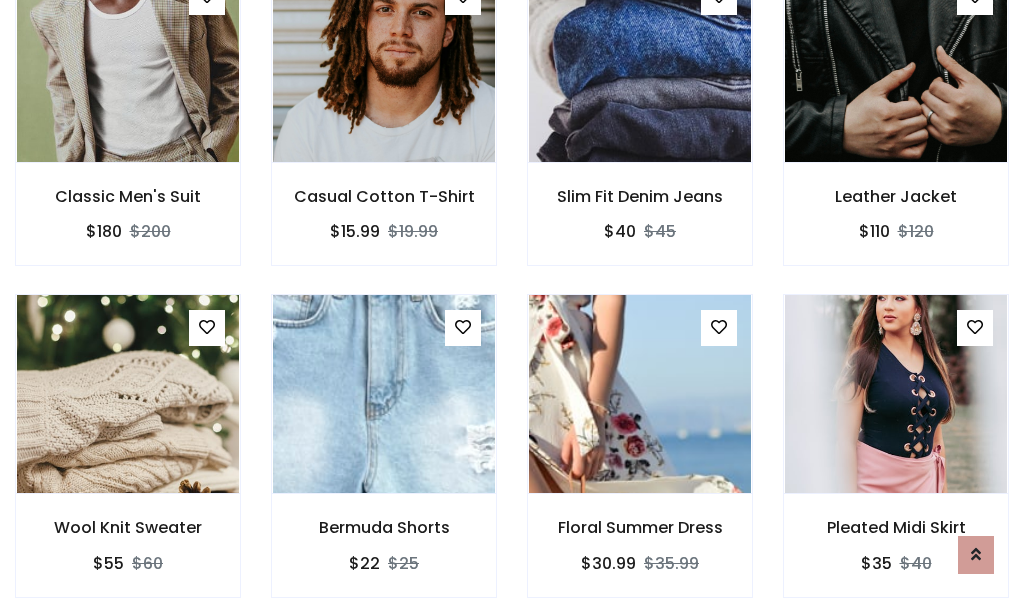 click on "Floral Summer Dress
$30.99
$35.99" at bounding box center [640, 459] 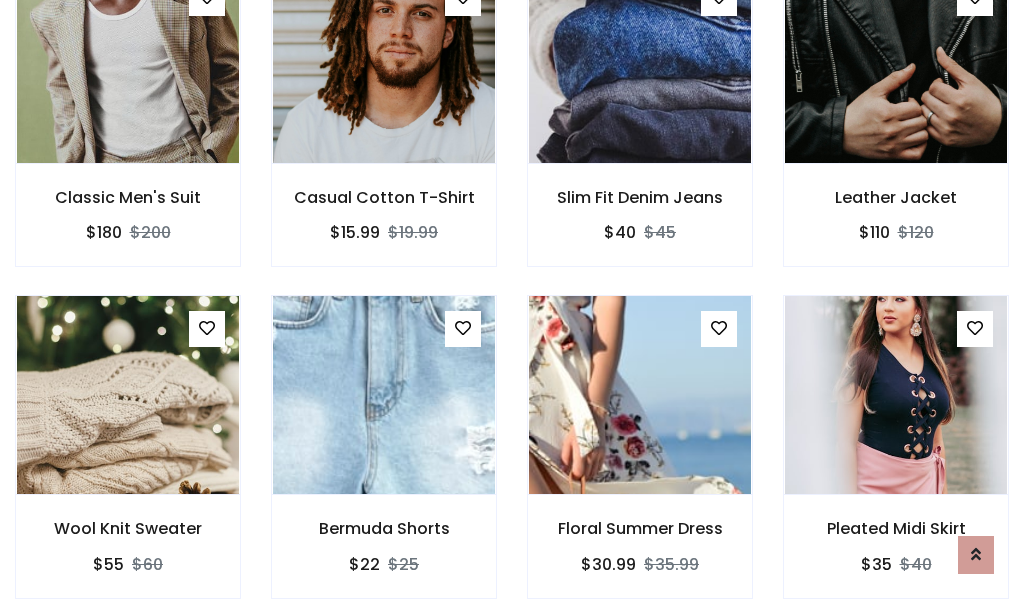 click on "Floral Summer Dress
$30.99
$35.99" at bounding box center [640, 460] 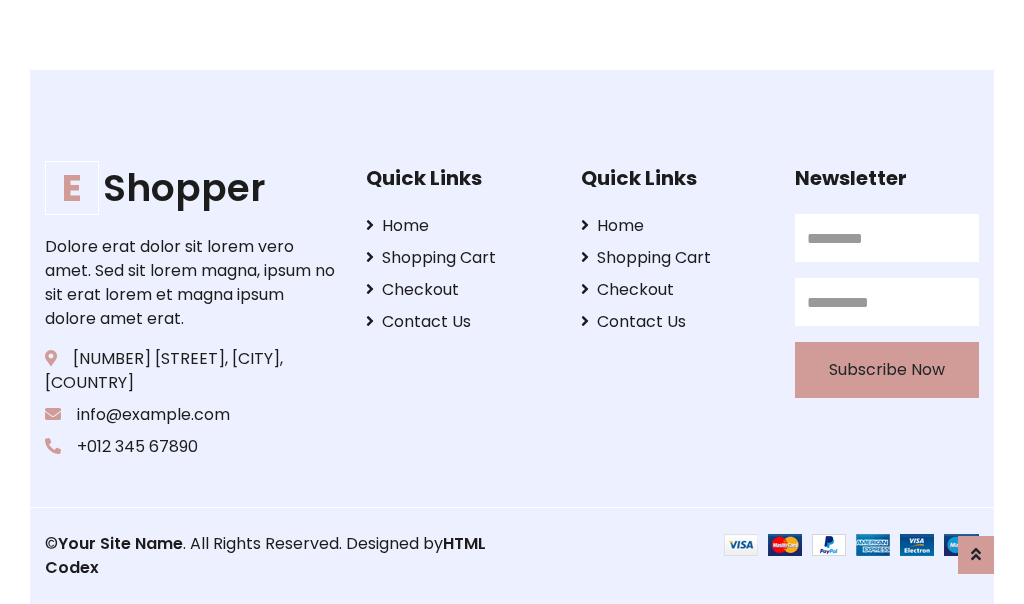 scroll, scrollTop: 3807, scrollLeft: 0, axis: vertical 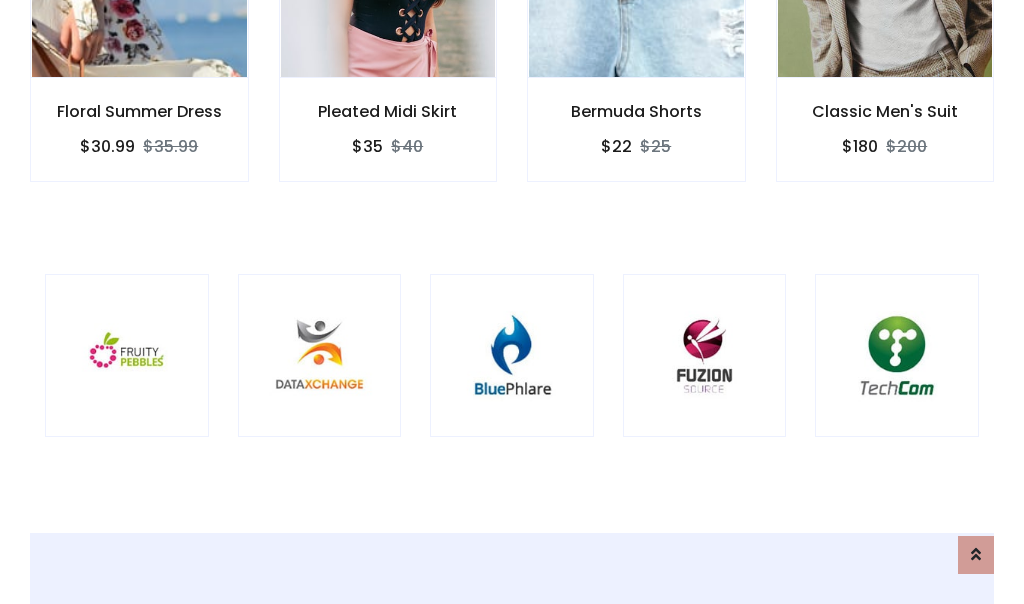 click at bounding box center [512, 356] 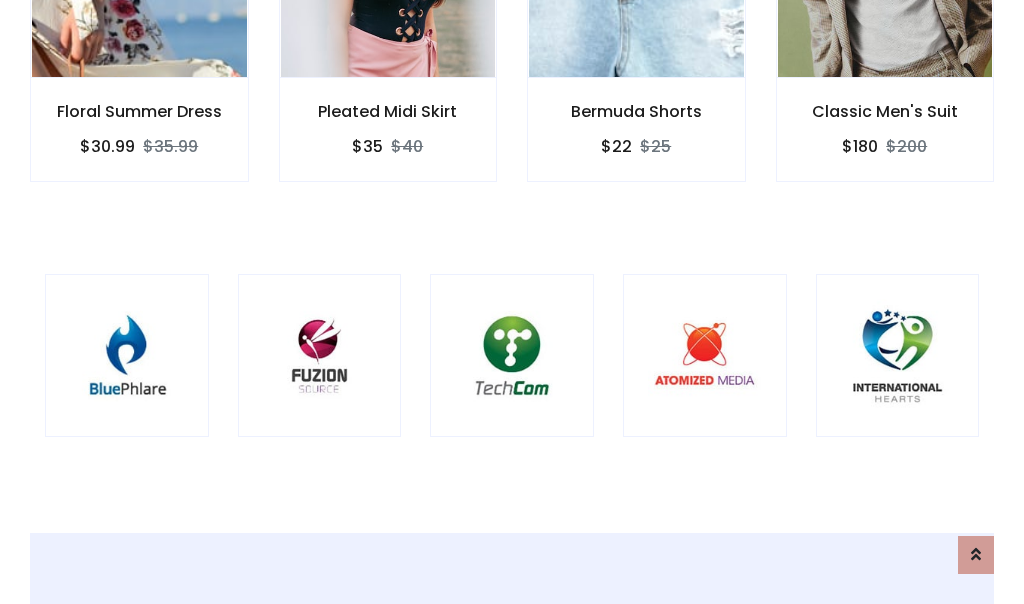 click at bounding box center [512, 356] 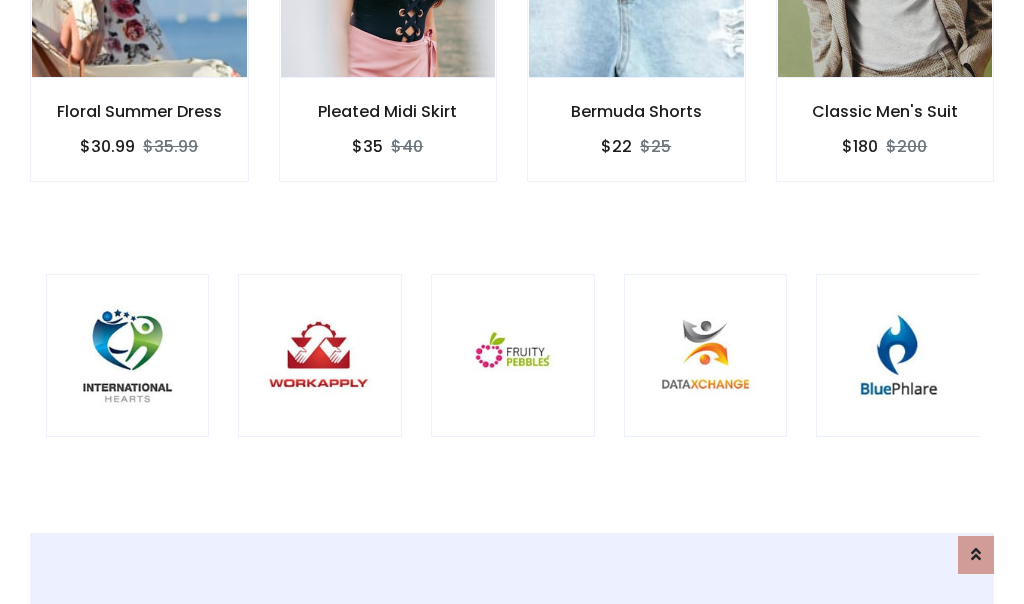 click at bounding box center (513, 356) 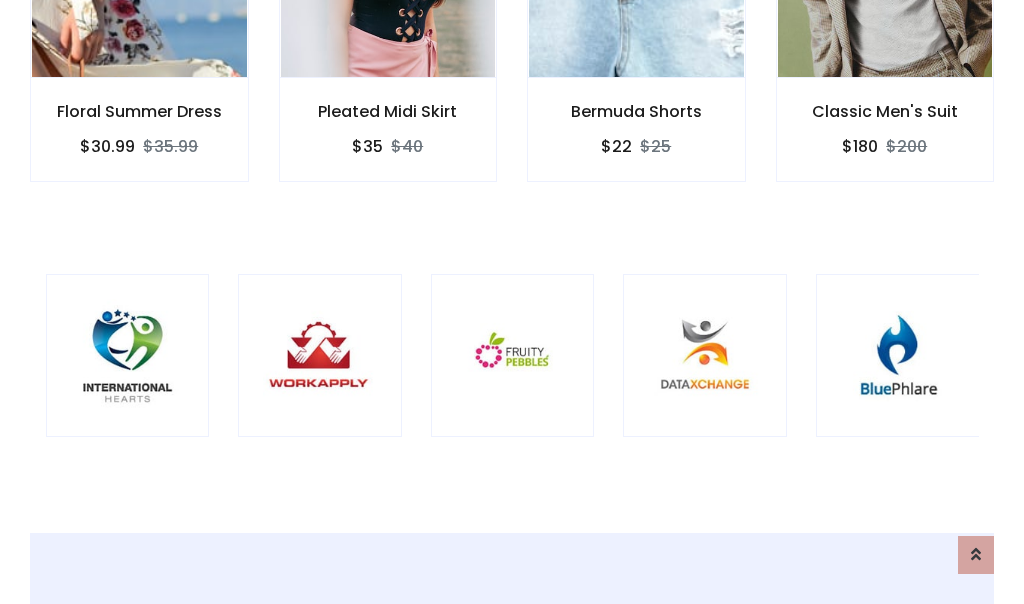 scroll, scrollTop: 0, scrollLeft: 0, axis: both 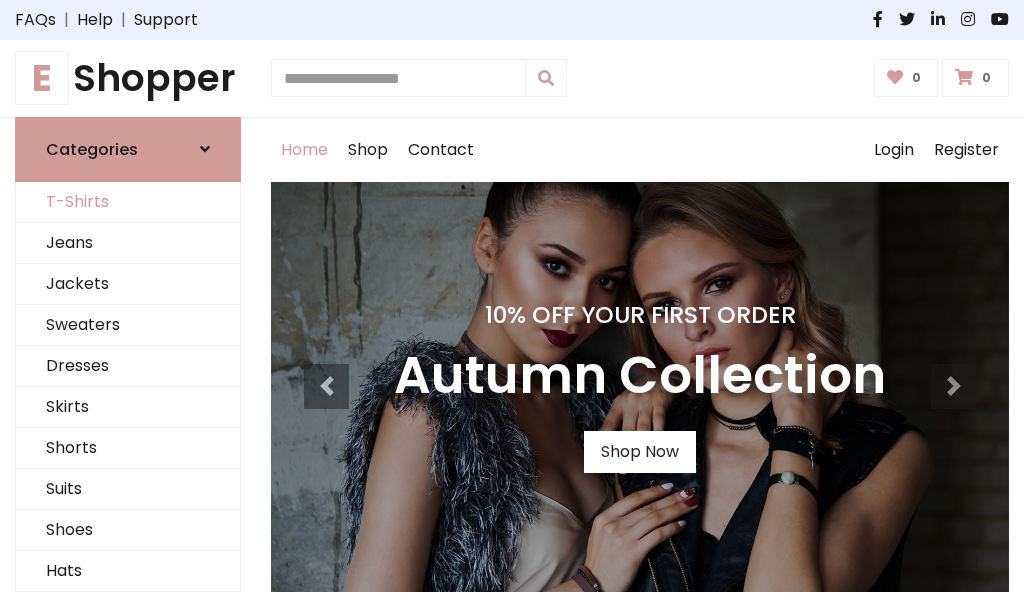 click on "T-Shirts" at bounding box center (128, 202) 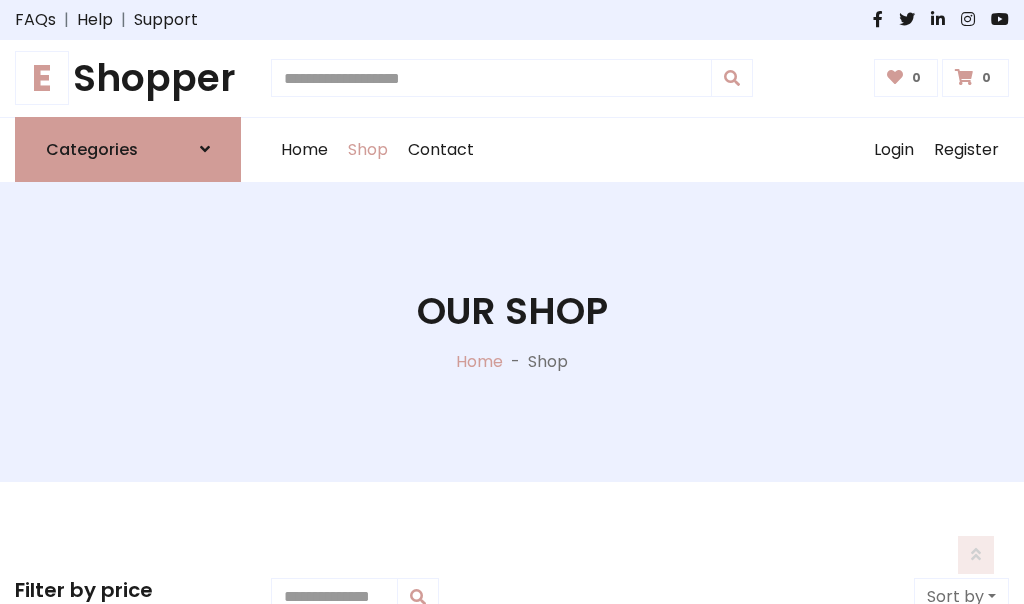 scroll, scrollTop: 802, scrollLeft: 0, axis: vertical 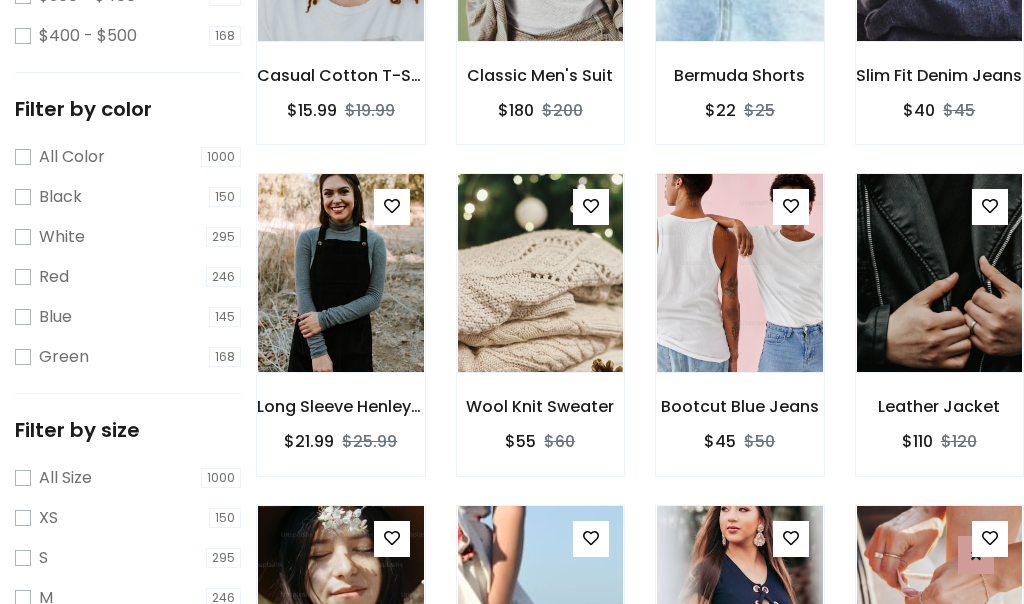 click at bounding box center (739, -58) 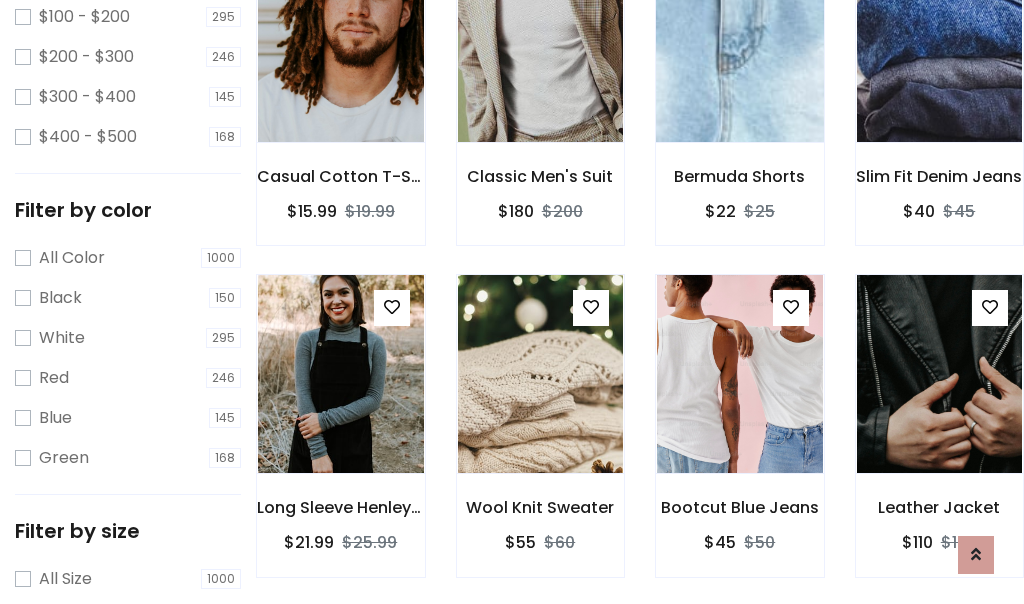 scroll, scrollTop: 101, scrollLeft: 0, axis: vertical 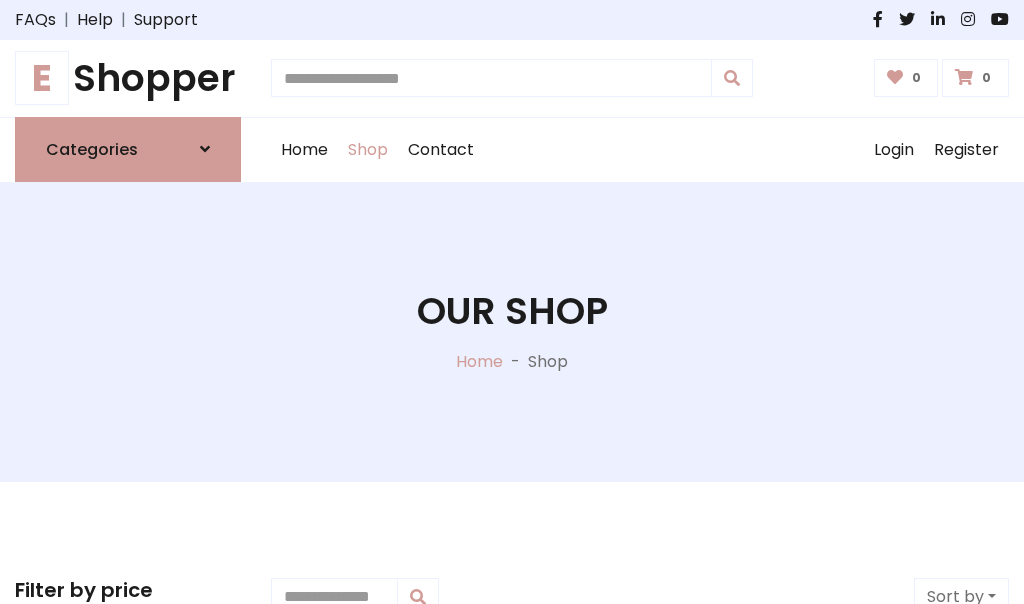 click on "E Shopper" at bounding box center (128, 78) 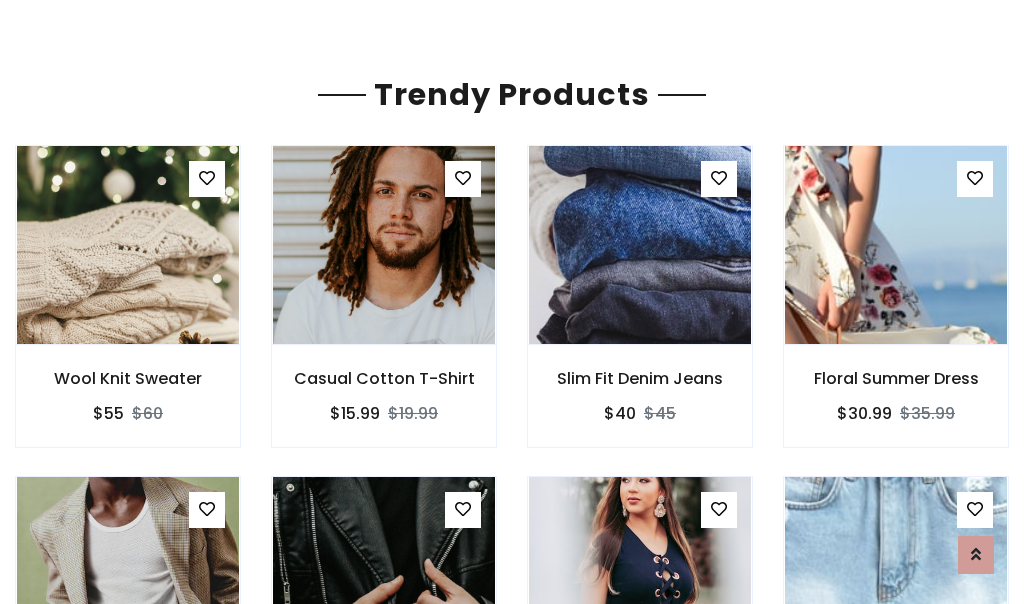 scroll, scrollTop: 118, scrollLeft: 0, axis: vertical 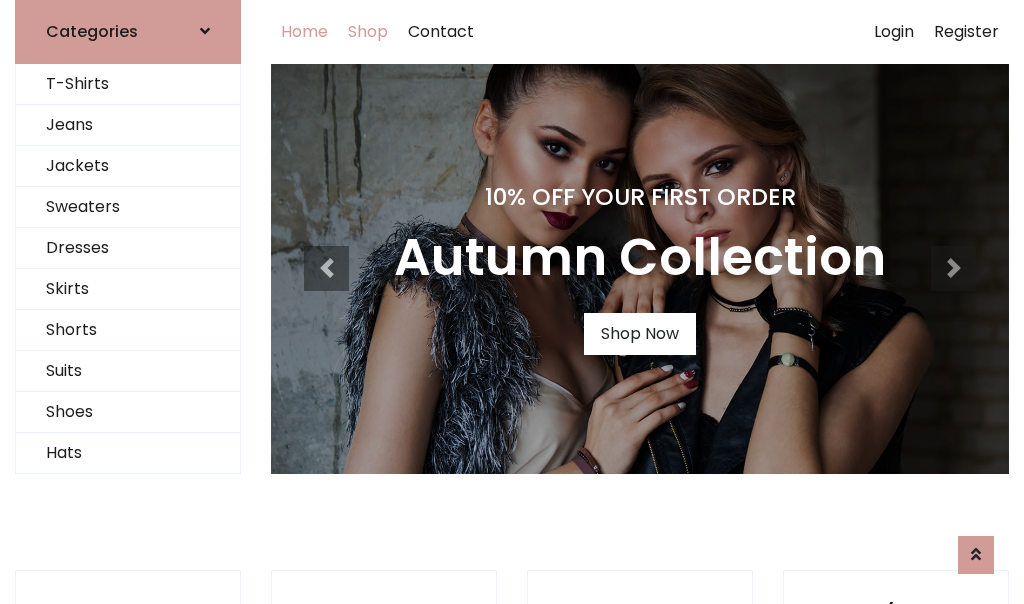 click on "Shop" at bounding box center (368, 32) 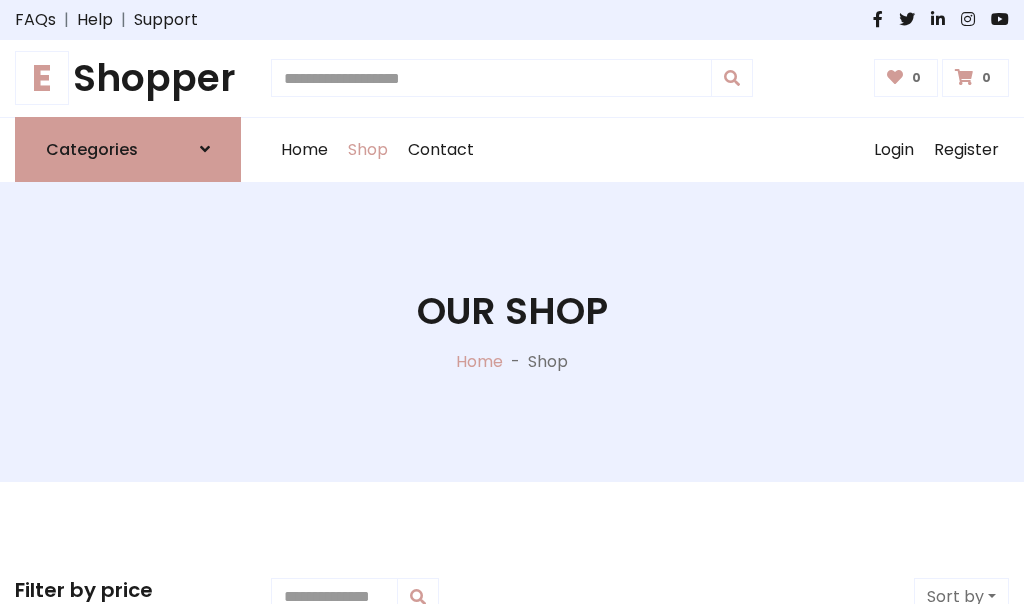 scroll, scrollTop: 0, scrollLeft: 0, axis: both 